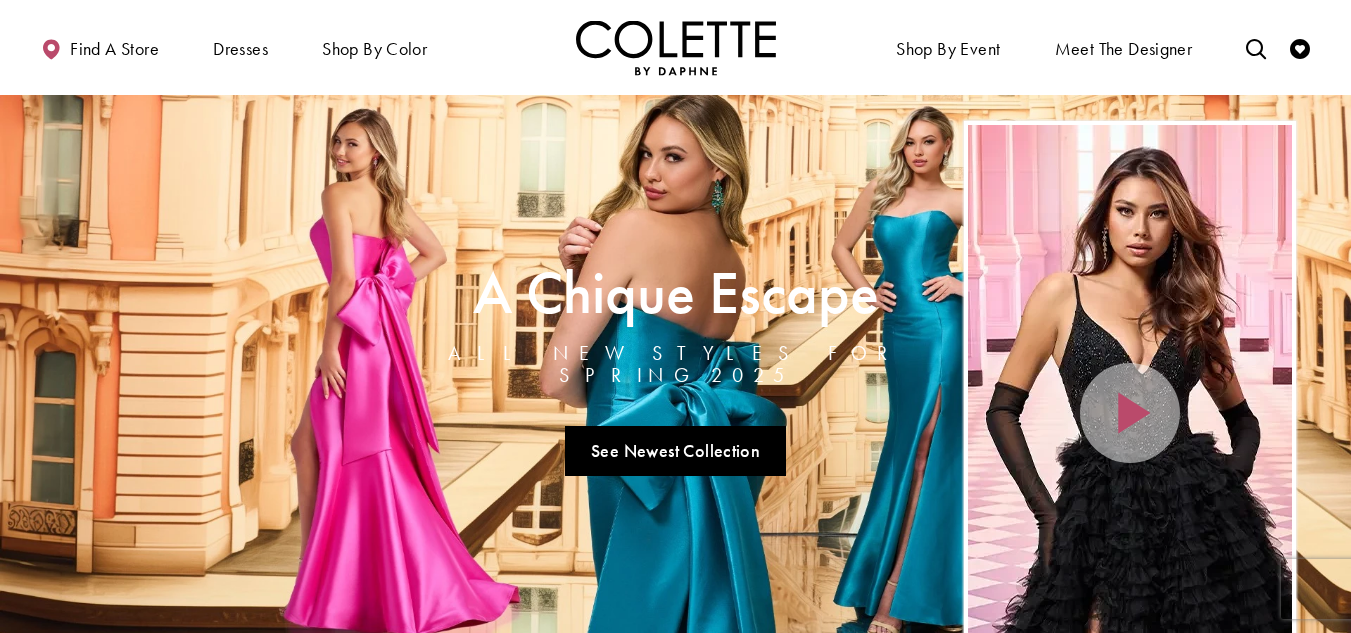 scroll, scrollTop: 0, scrollLeft: 0, axis: both 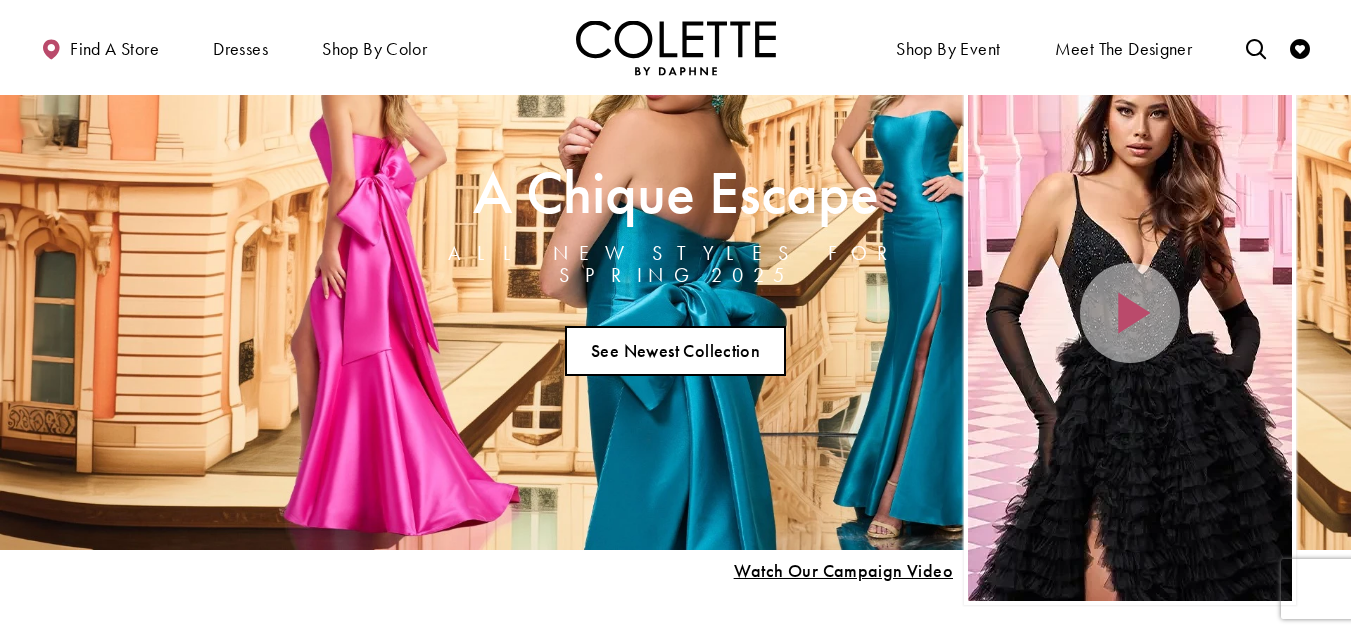 click on "See Newest Collection" at bounding box center [676, 351] 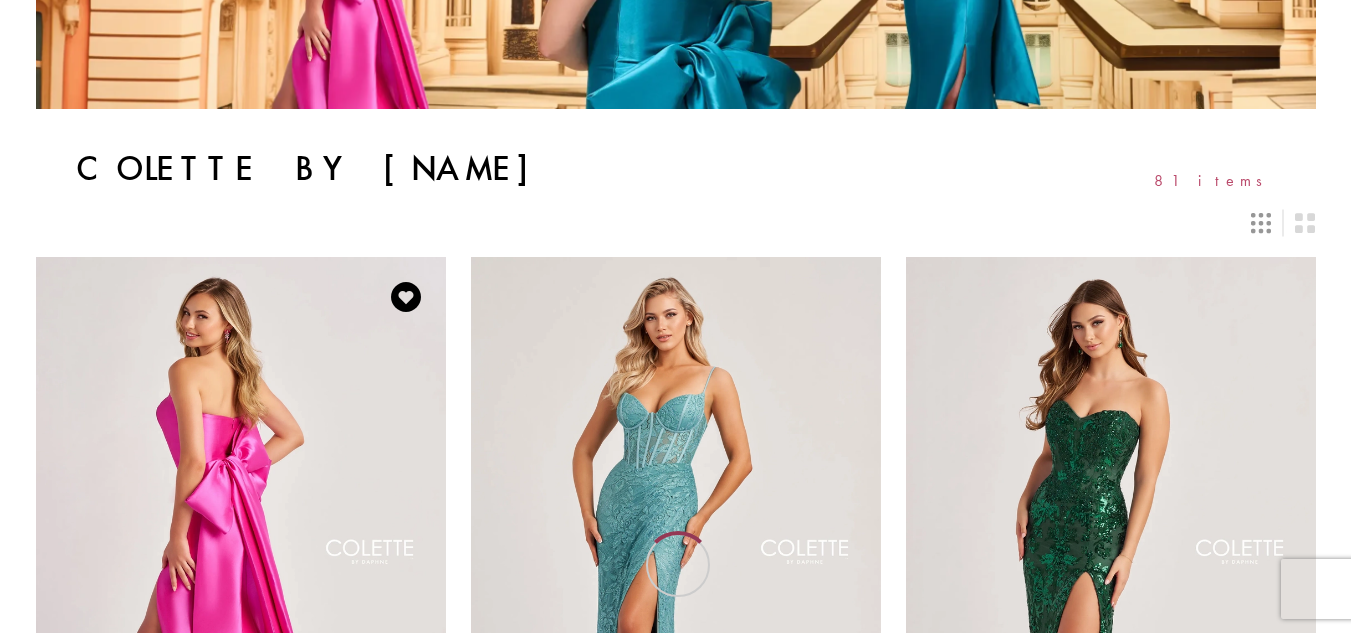 scroll, scrollTop: 0, scrollLeft: 0, axis: both 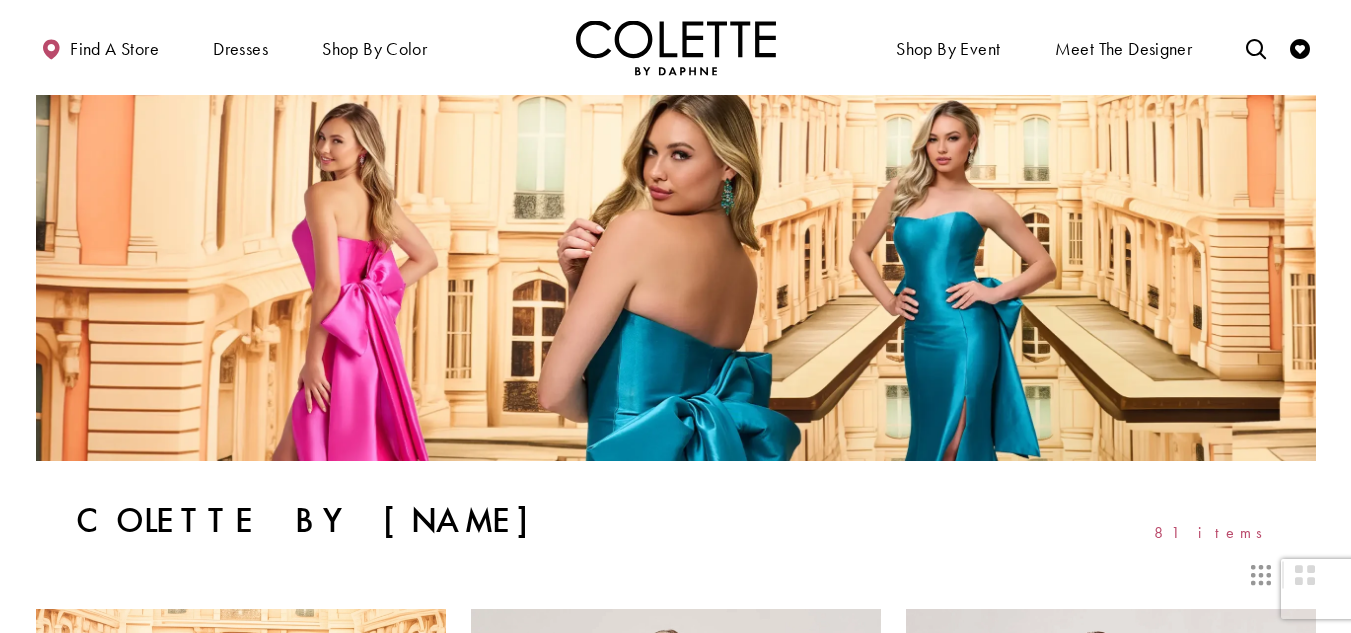 click at bounding box center [676, 277] 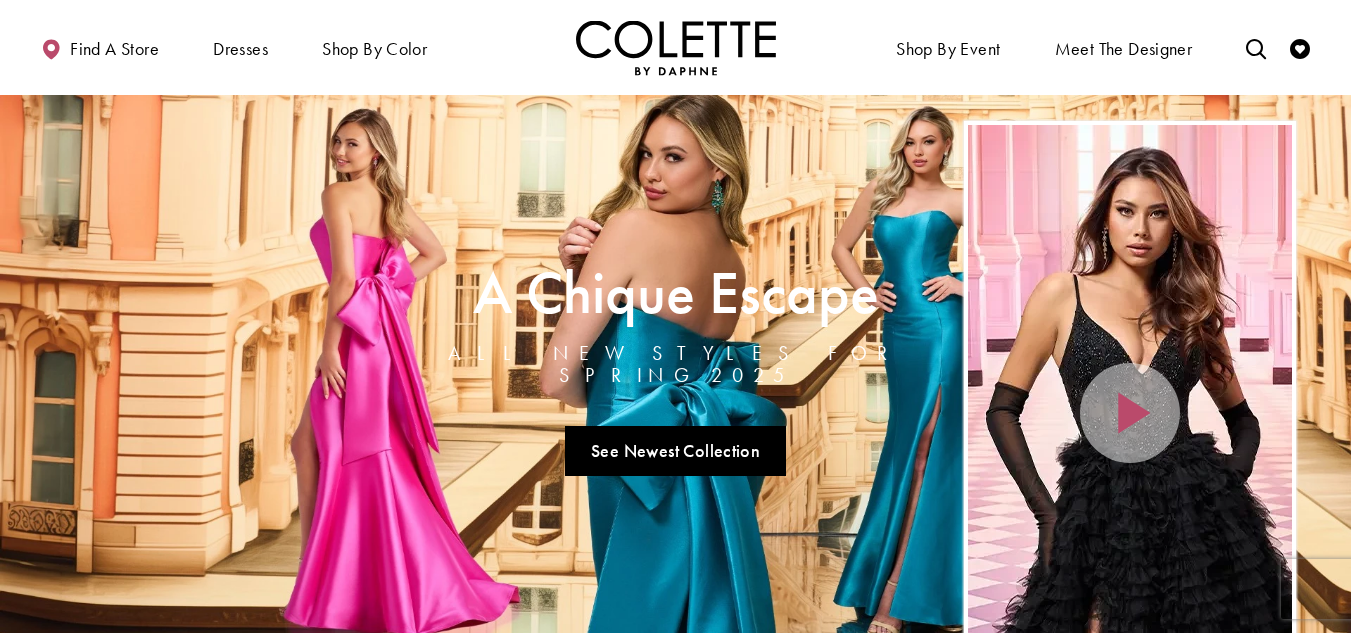 scroll, scrollTop: 500, scrollLeft: 0, axis: vertical 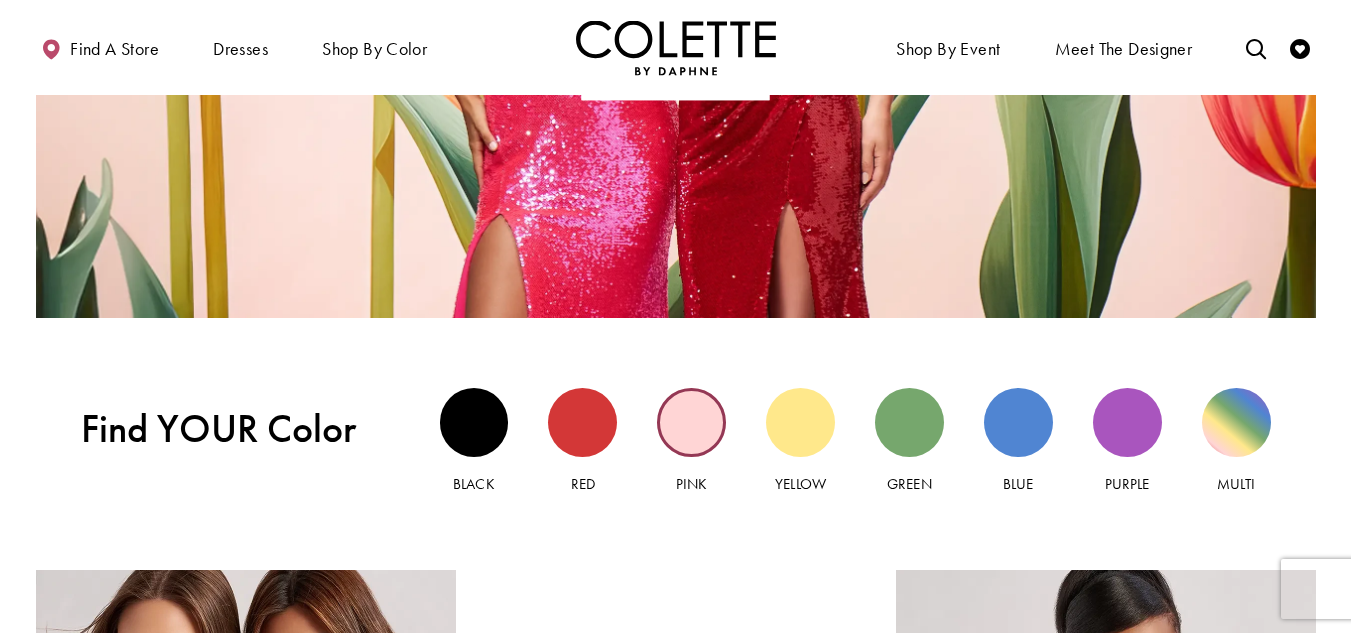 click at bounding box center [691, 422] 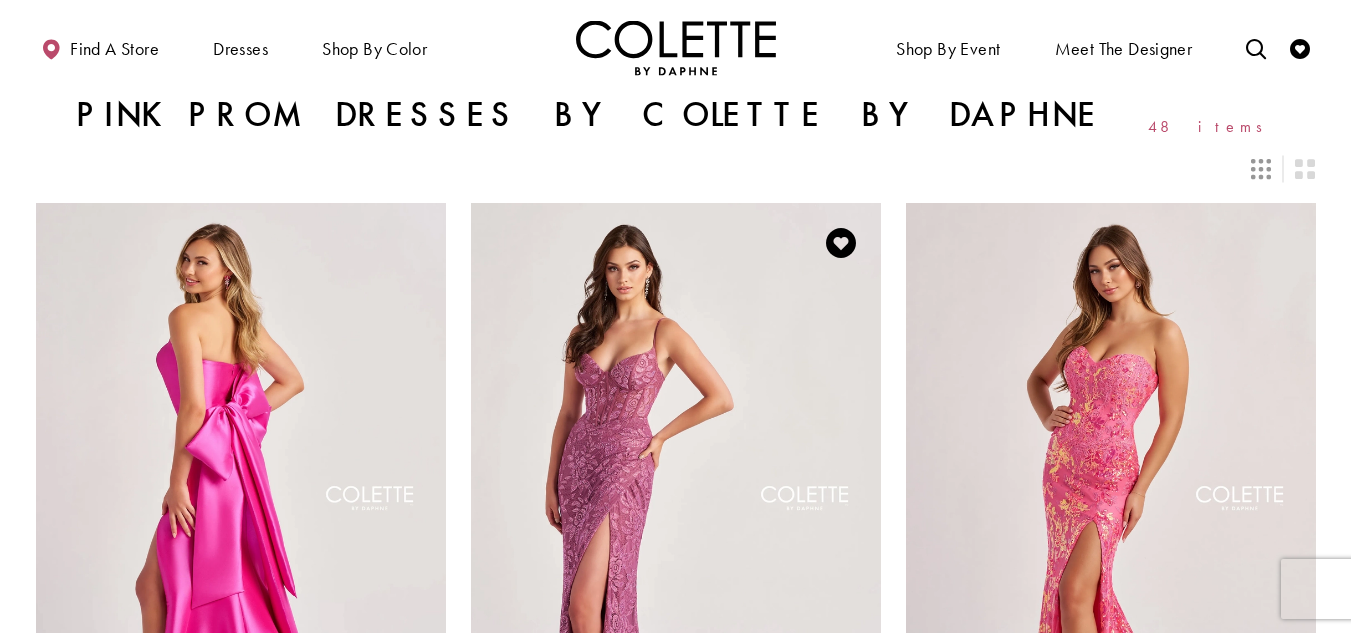 scroll, scrollTop: 0, scrollLeft: 0, axis: both 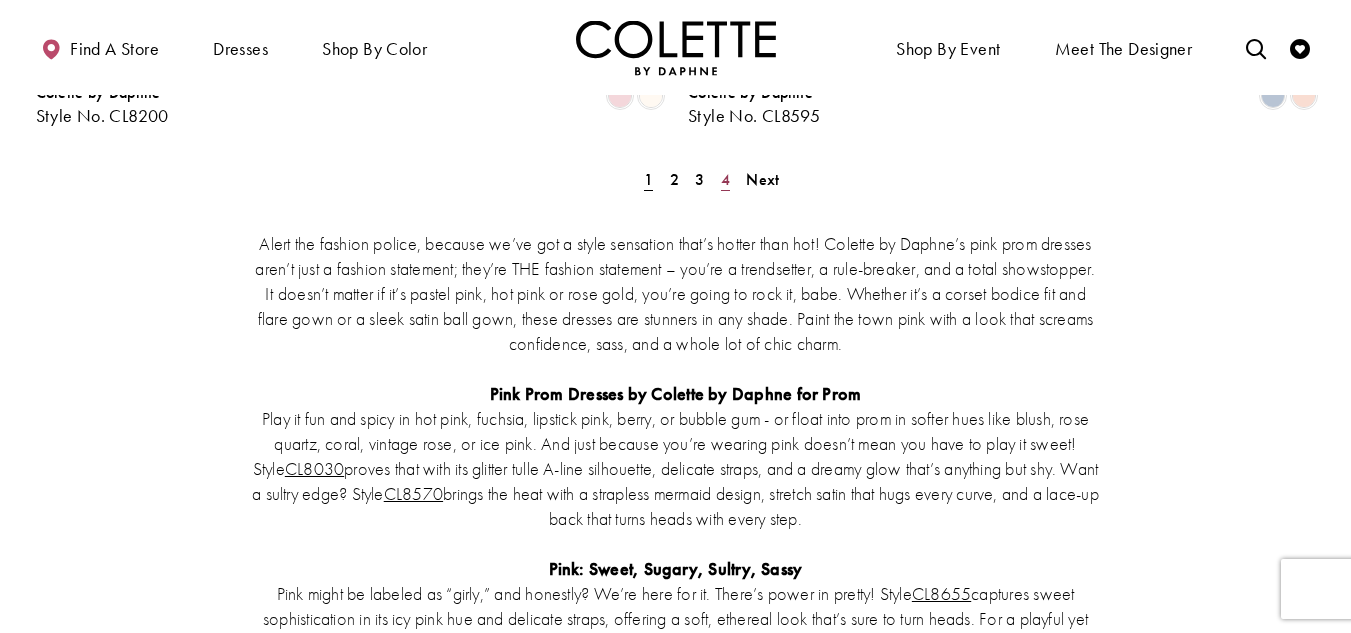 click on "4" at bounding box center (725, 179) 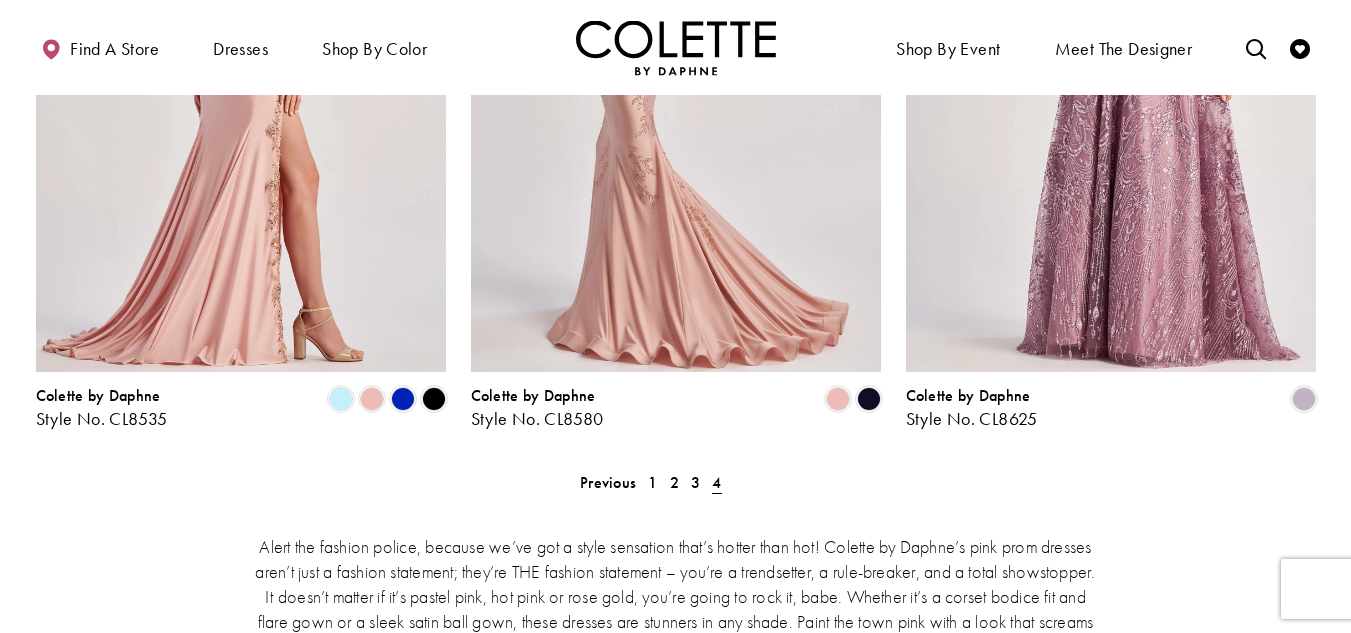 scroll, scrollTop: 1108, scrollLeft: 0, axis: vertical 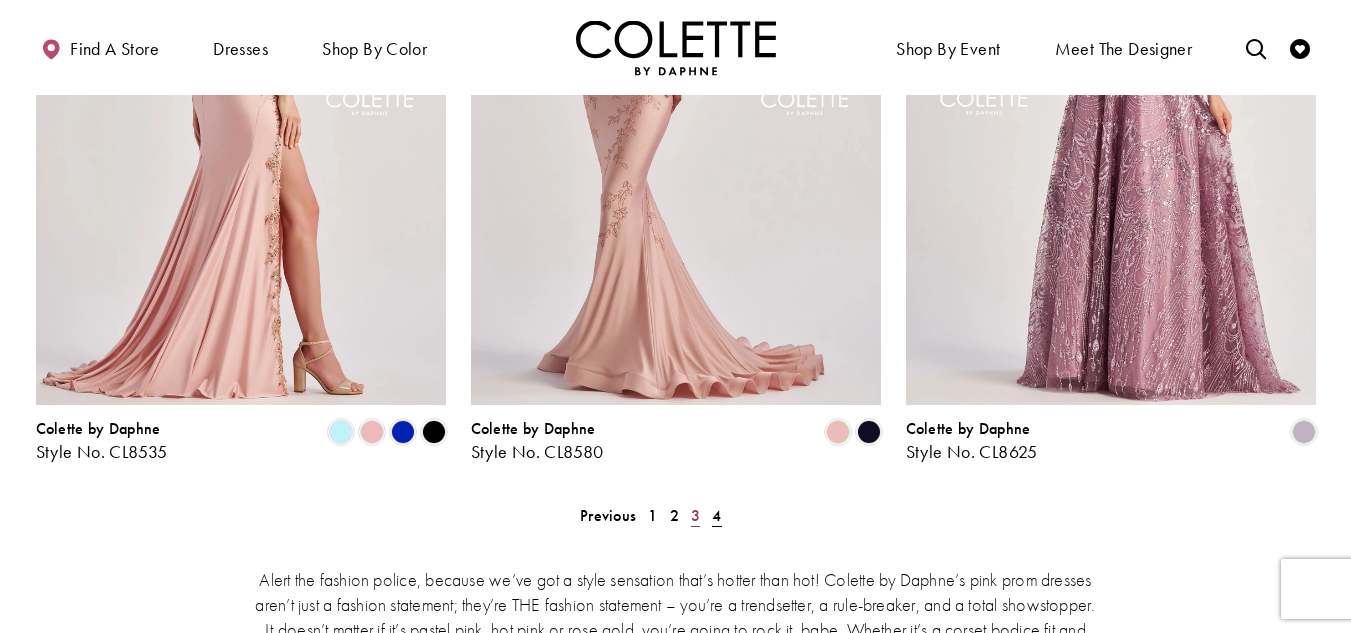 click on "3" at bounding box center [608, 515] 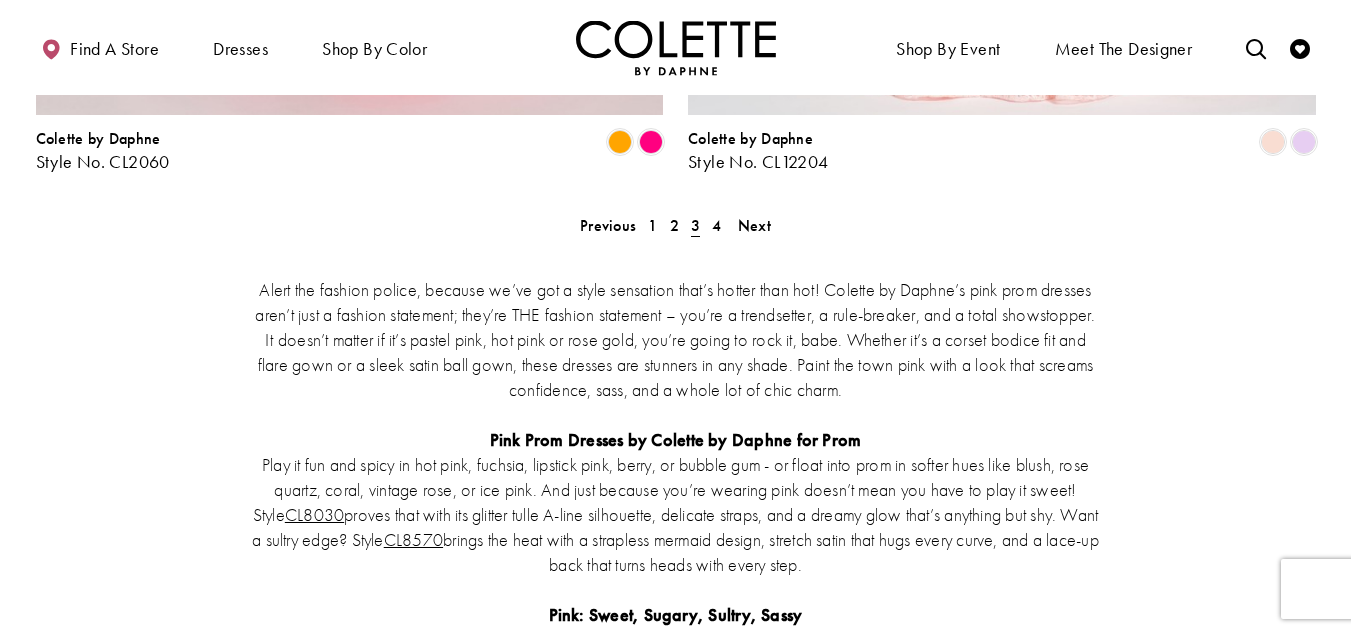scroll, scrollTop: 3608, scrollLeft: 0, axis: vertical 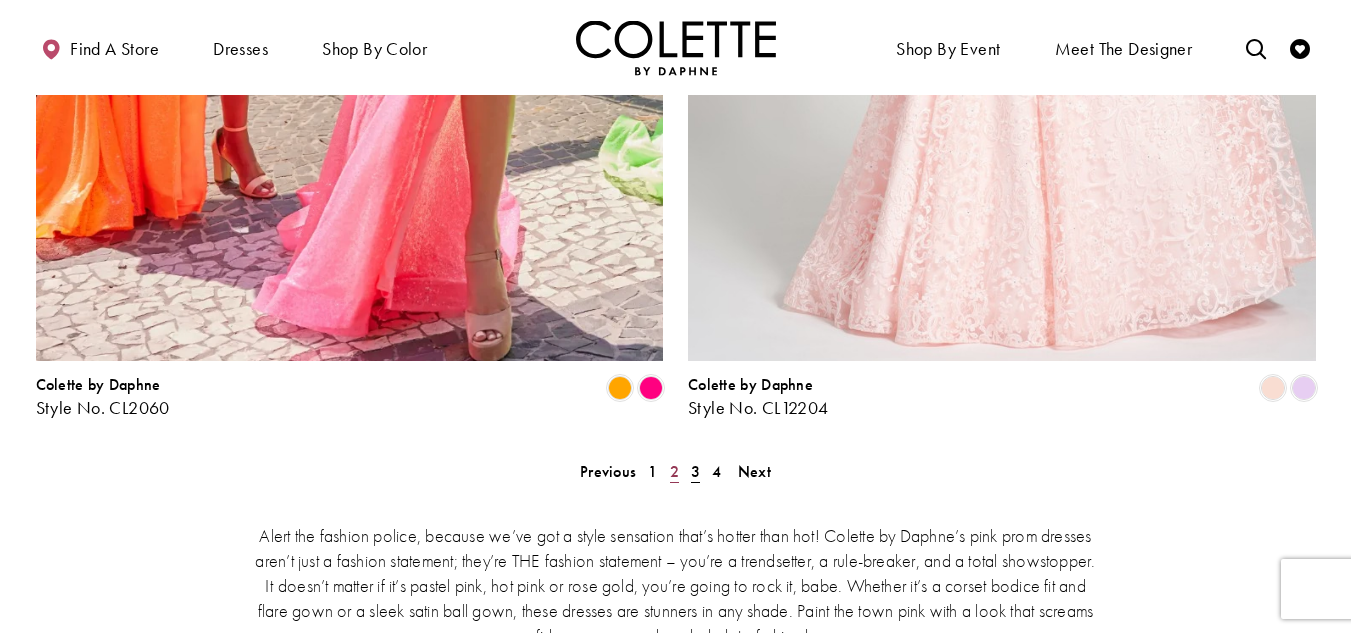 click on "2" at bounding box center (674, 471) 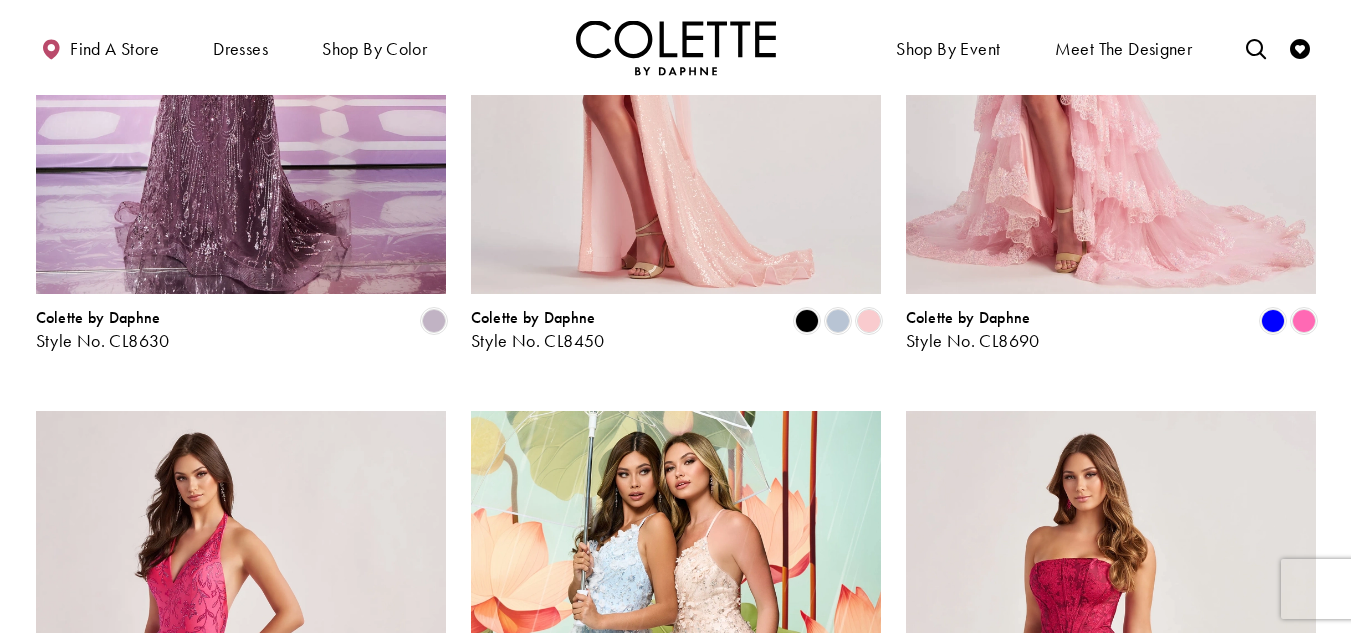 scroll, scrollTop: 1008, scrollLeft: 0, axis: vertical 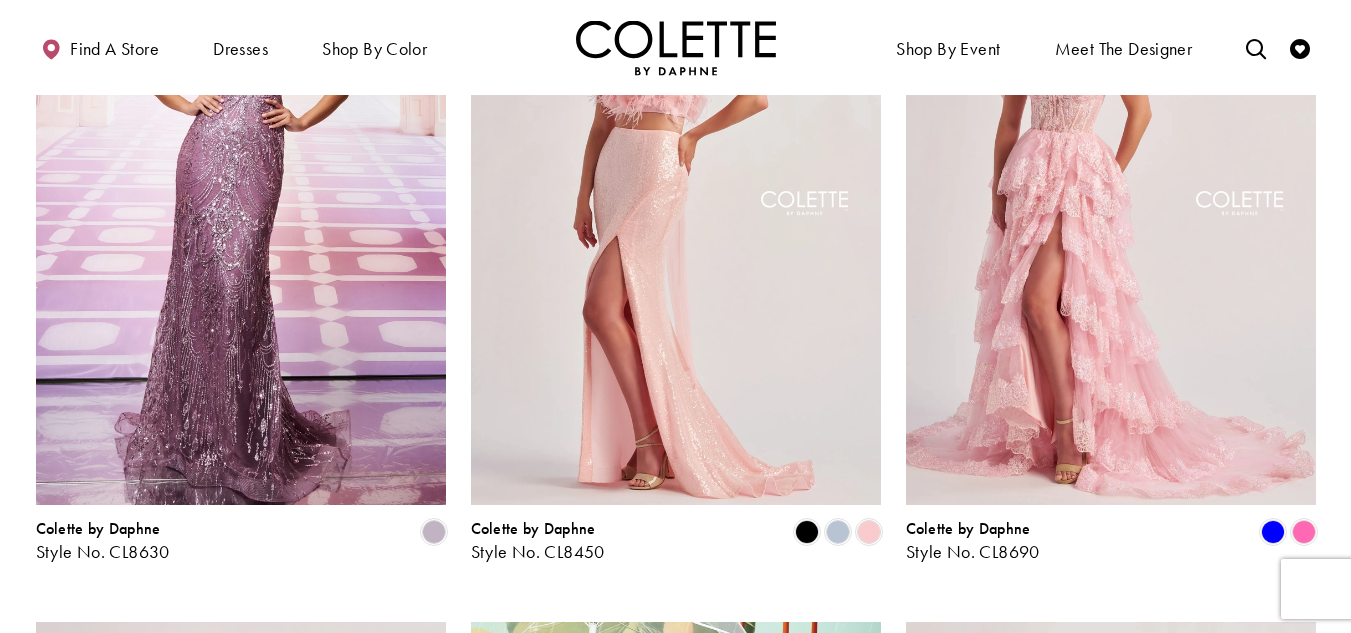 click at bounding box center (1111, 206) 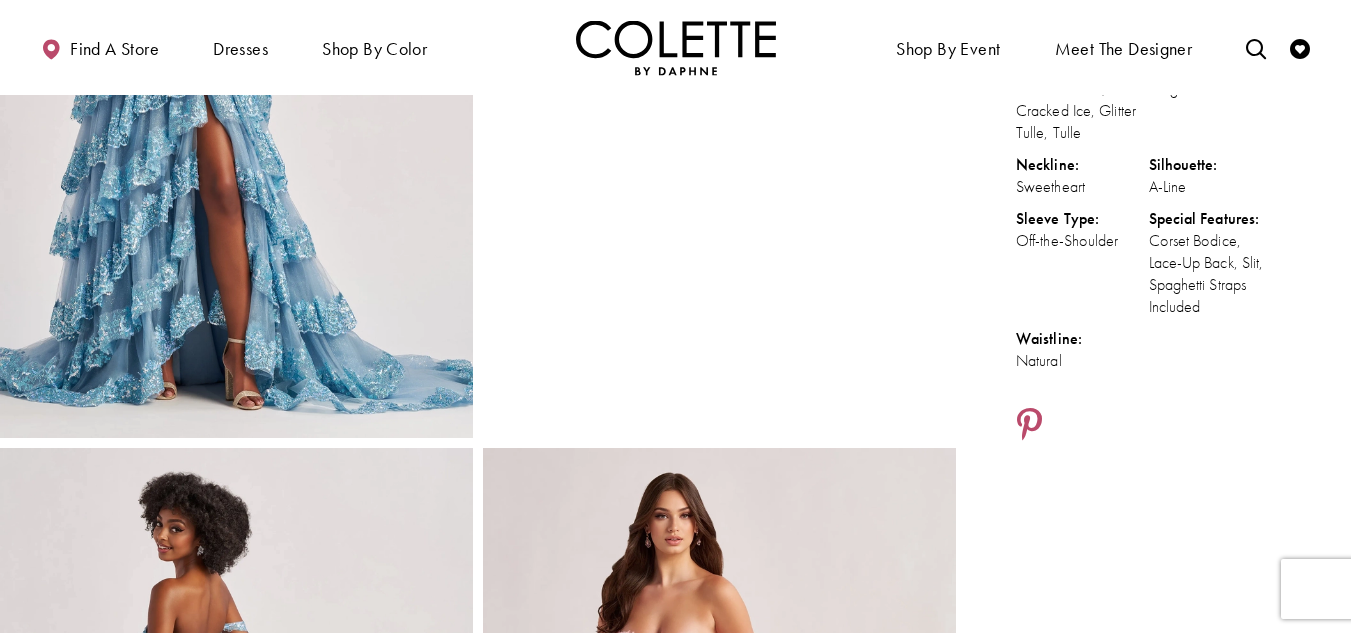 scroll, scrollTop: 400, scrollLeft: 0, axis: vertical 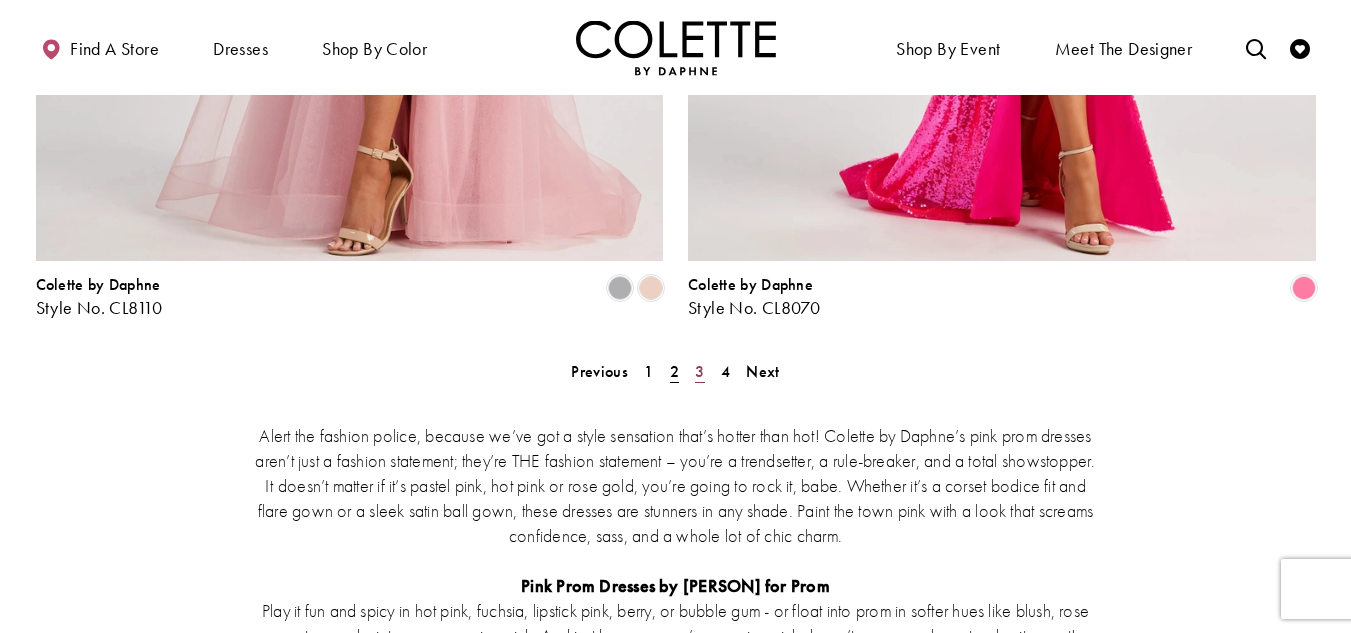 click on "3" at bounding box center [699, 371] 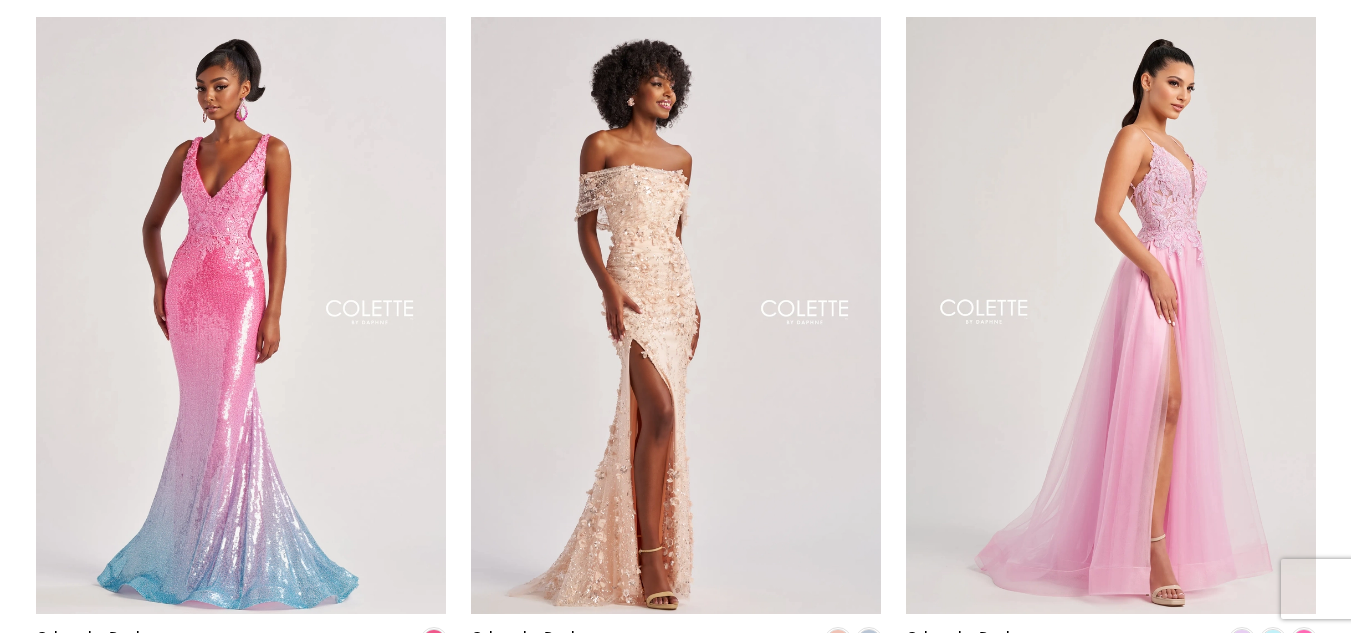 scroll, scrollTop: 0, scrollLeft: 0, axis: both 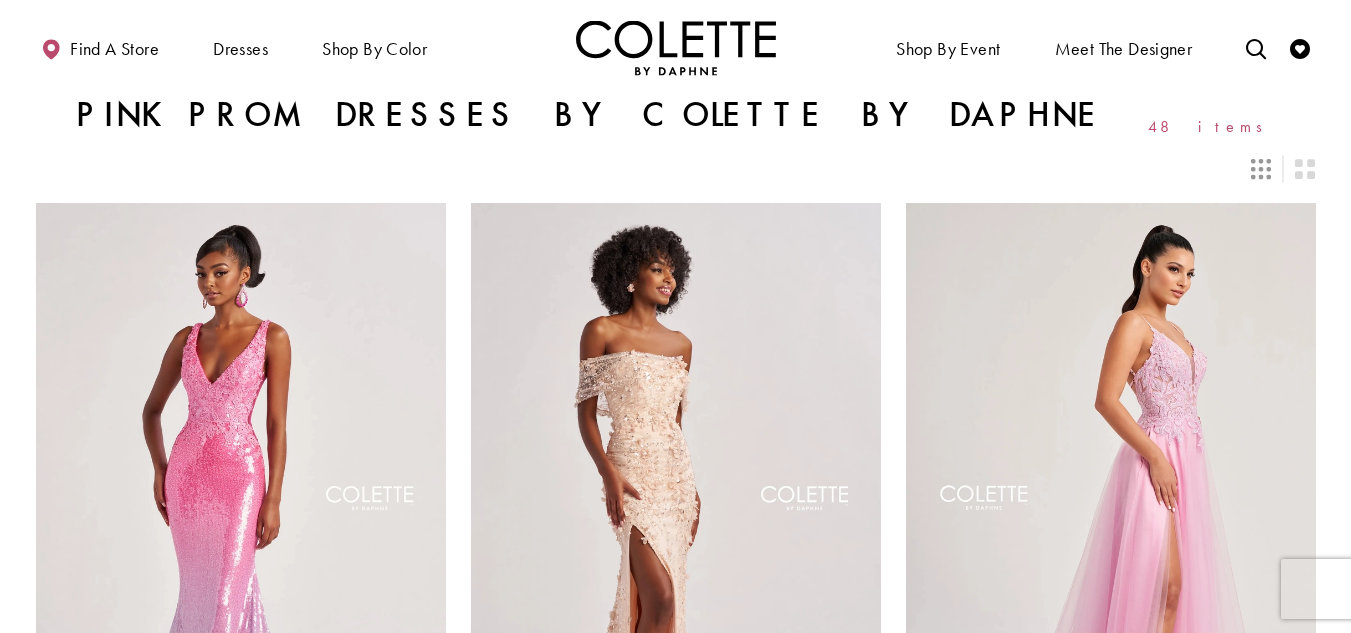 click at bounding box center [676, 47] 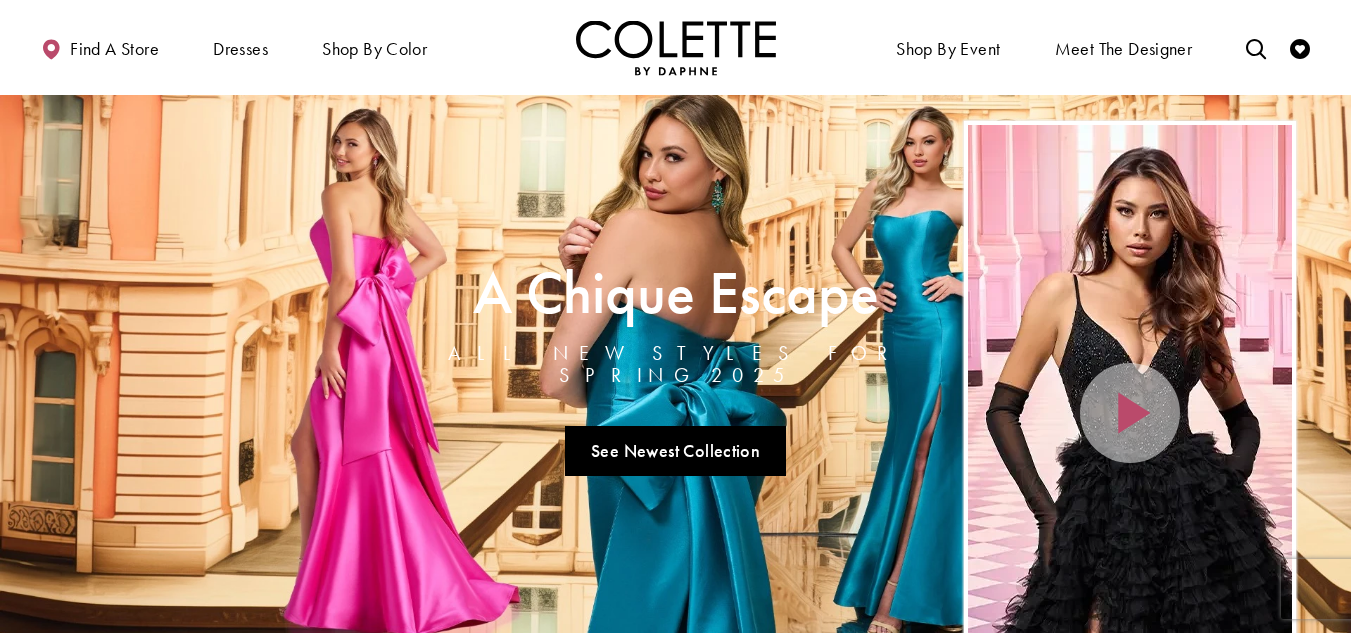 scroll, scrollTop: 798, scrollLeft: 0, axis: vertical 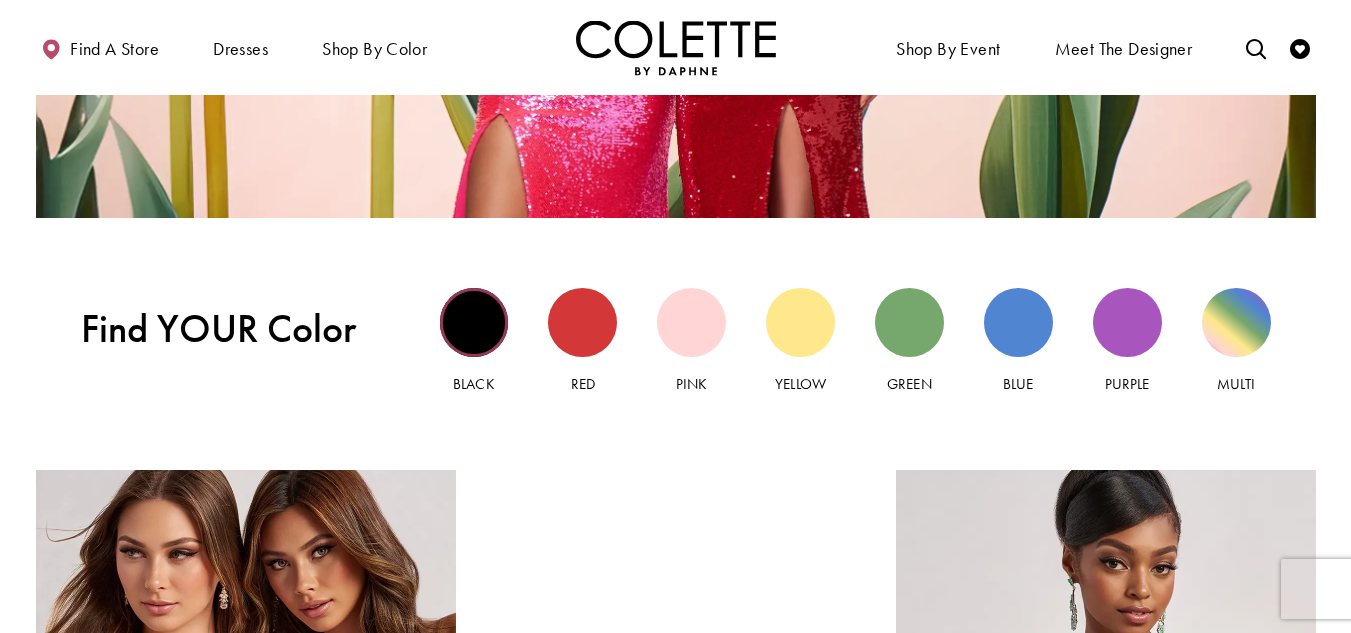 click at bounding box center (474, 322) 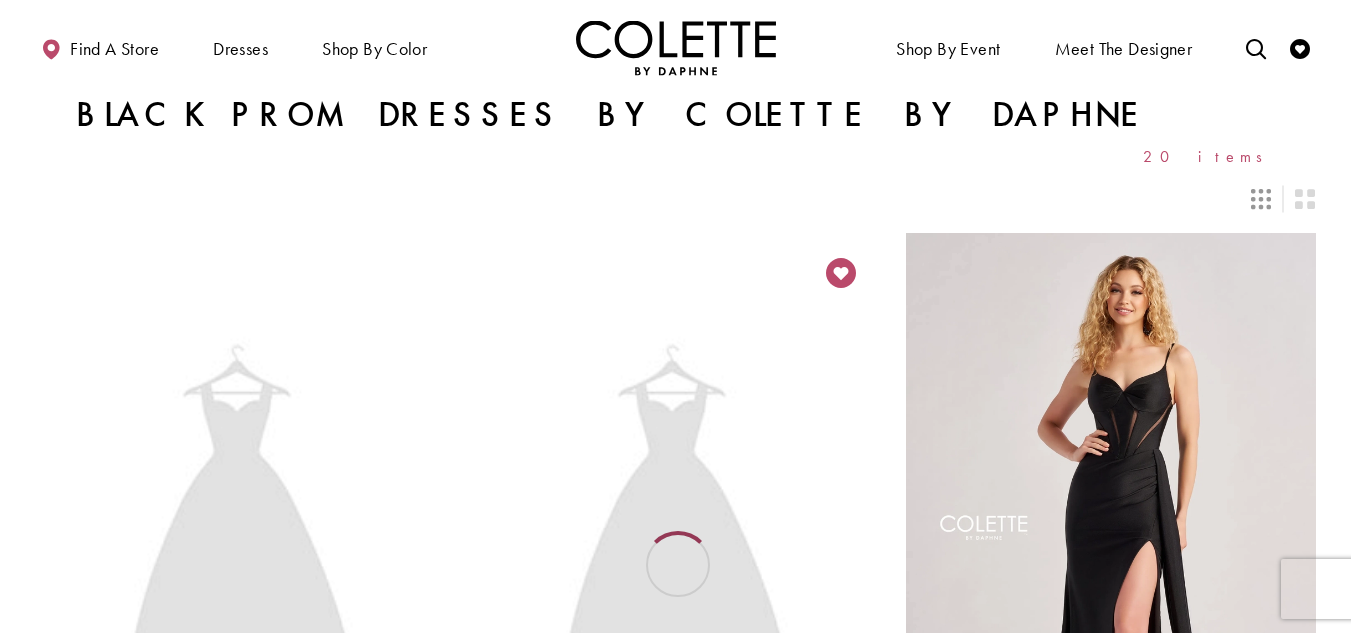 scroll, scrollTop: 0, scrollLeft: 0, axis: both 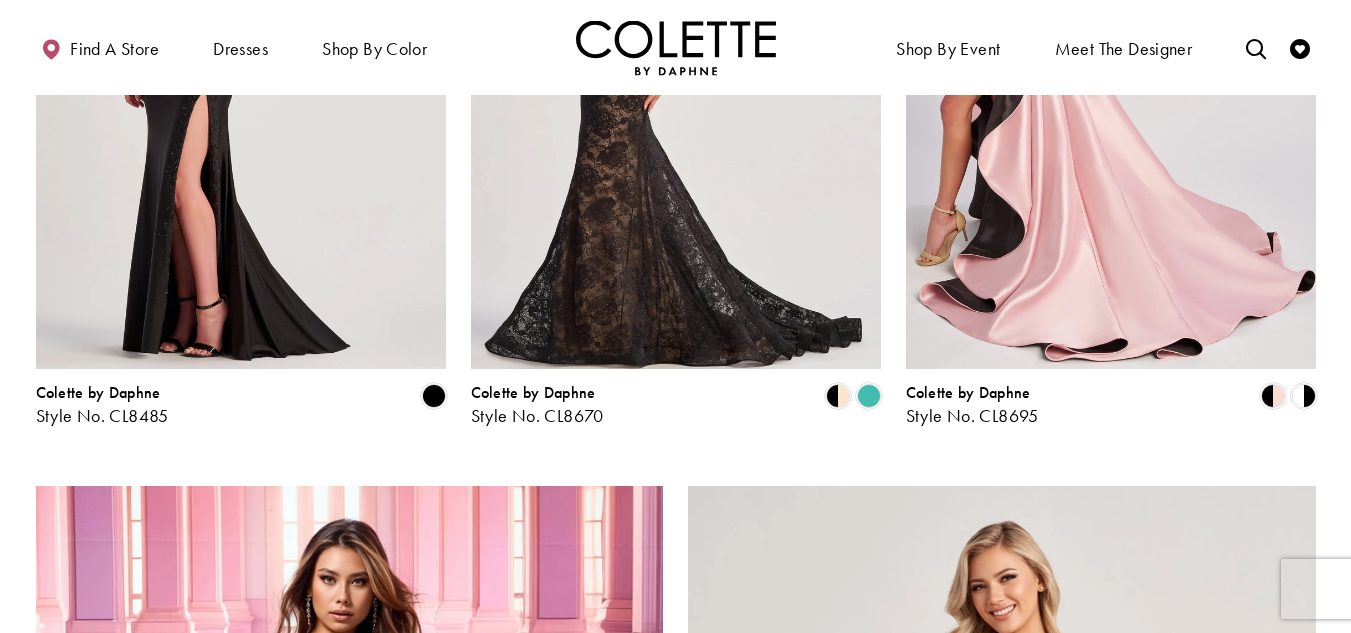 click at bounding box center (1111, 71) 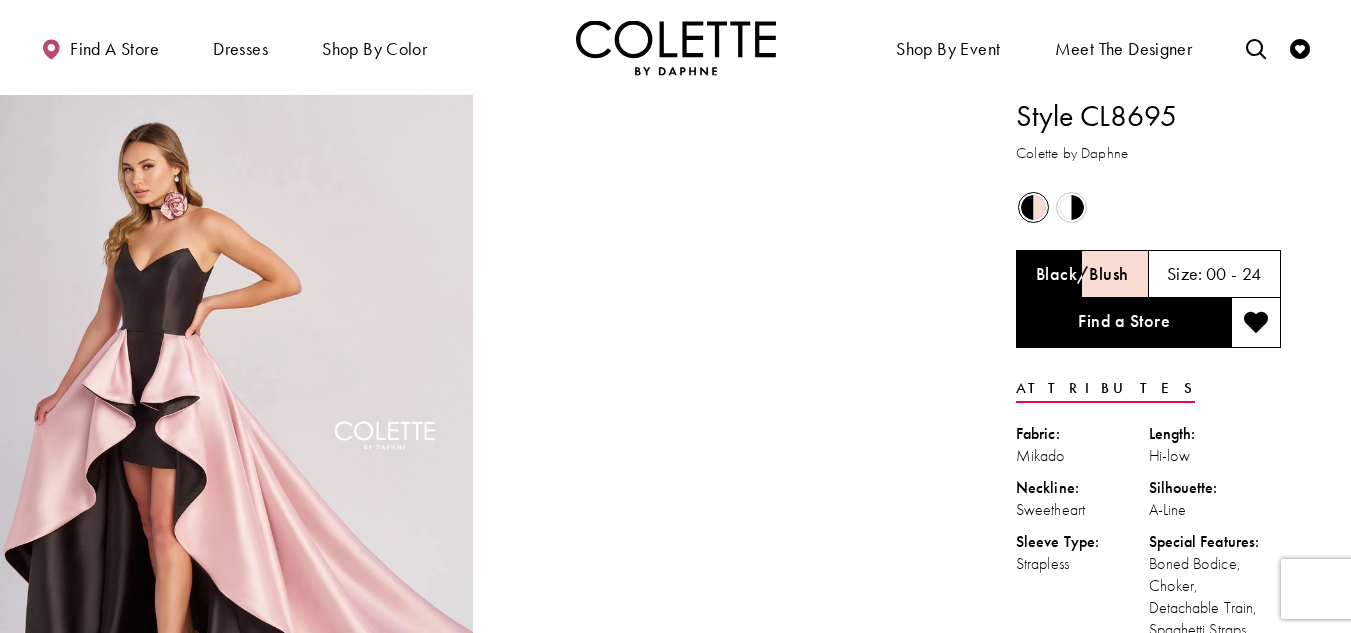 scroll, scrollTop: 0, scrollLeft: 0, axis: both 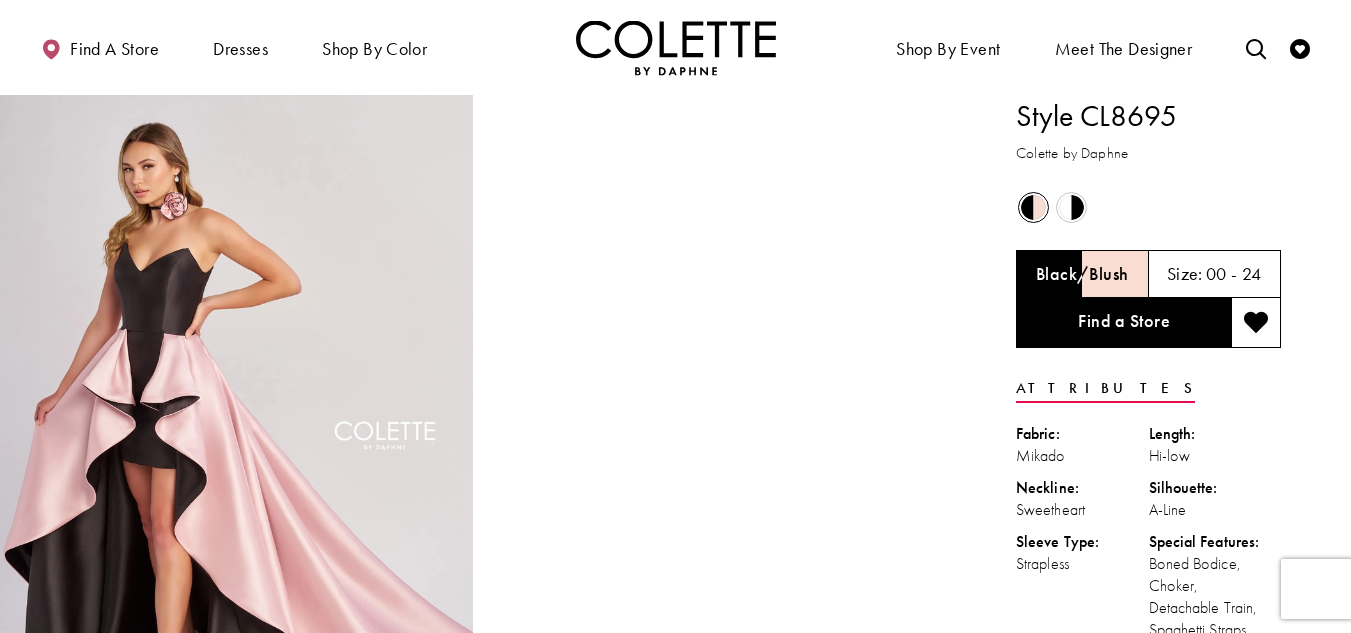 copy on "CL8695" 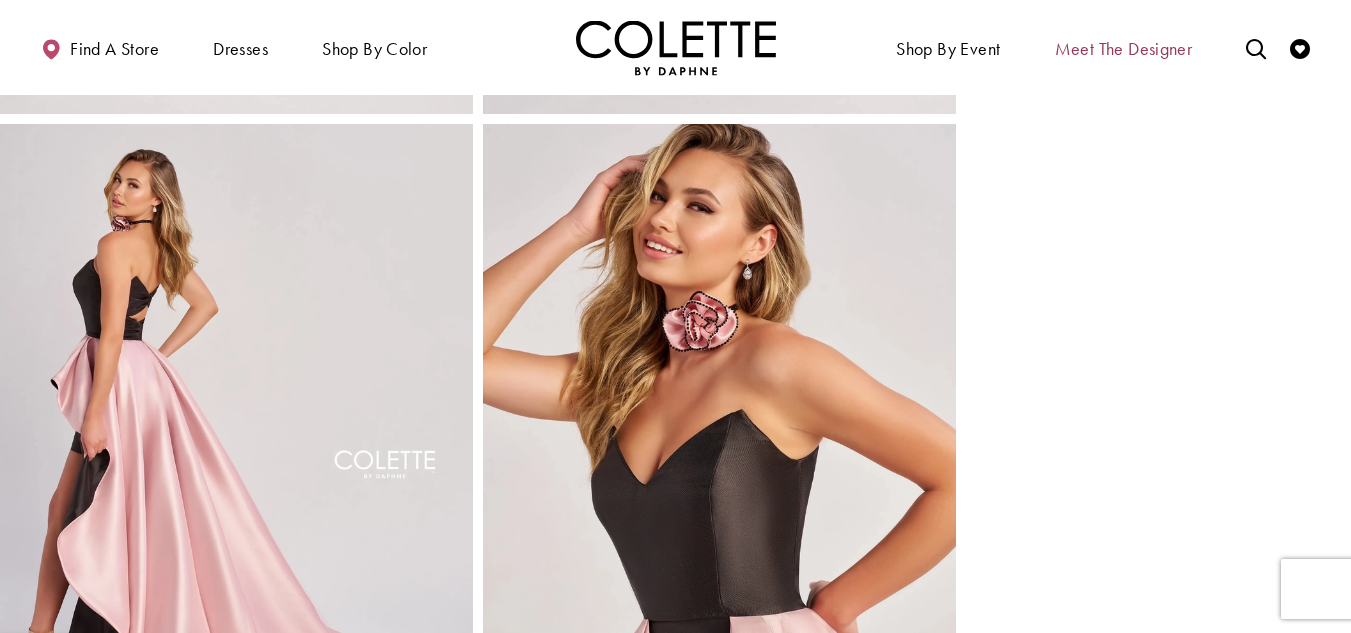 scroll, scrollTop: 1800, scrollLeft: 0, axis: vertical 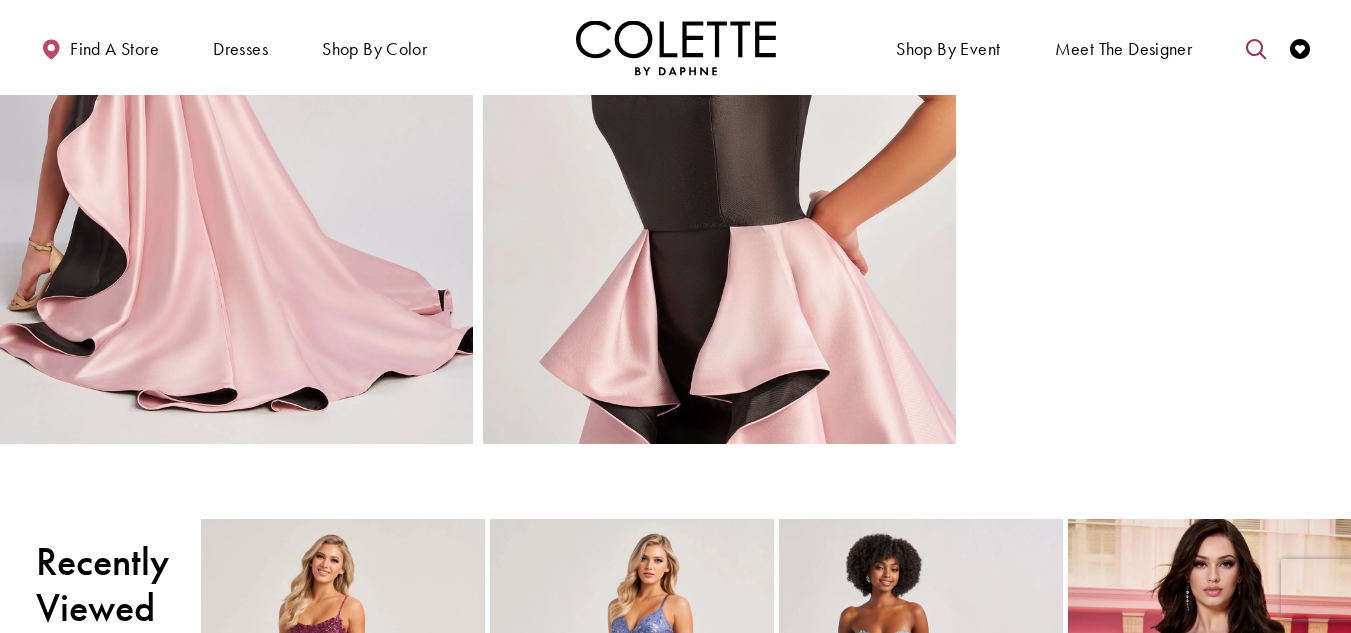click at bounding box center (1256, 49) 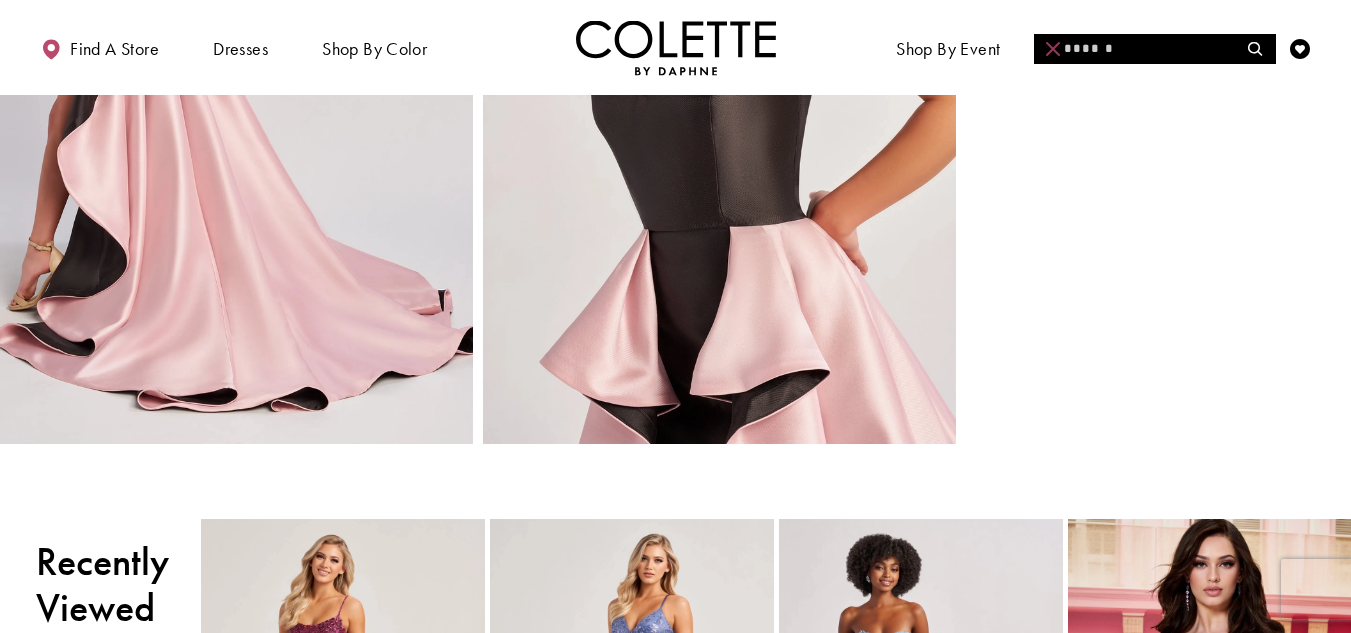 click at bounding box center [1154, 49] 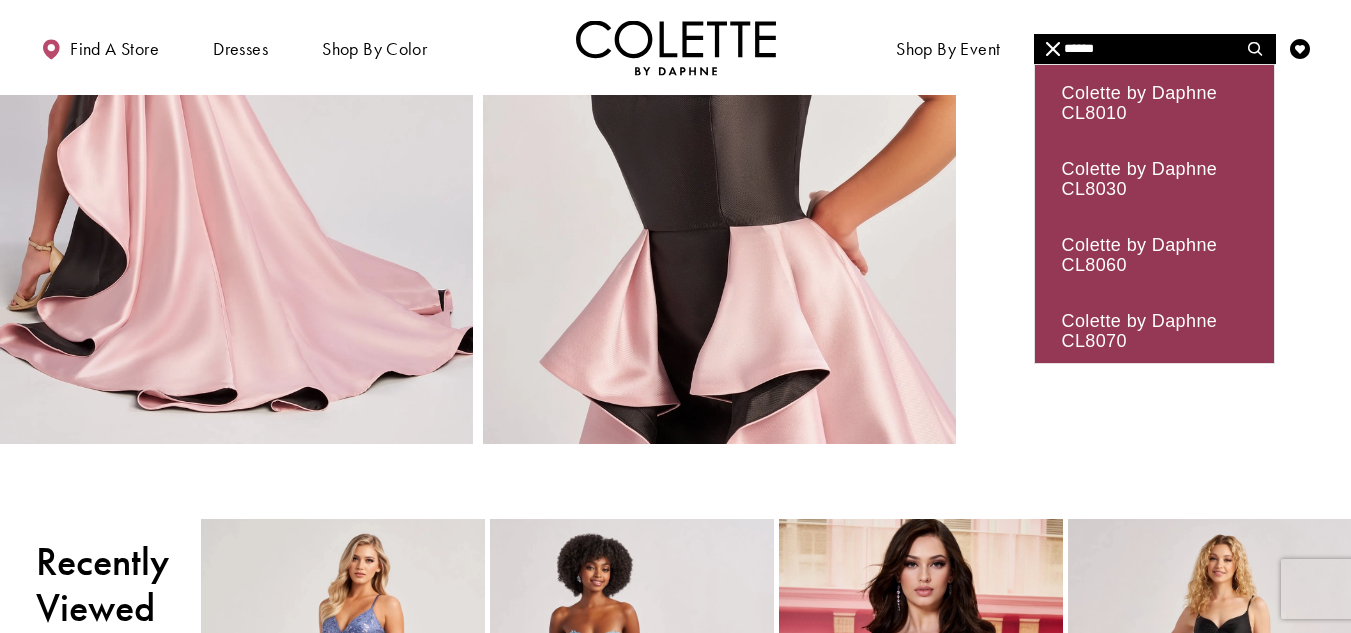 type on "******" 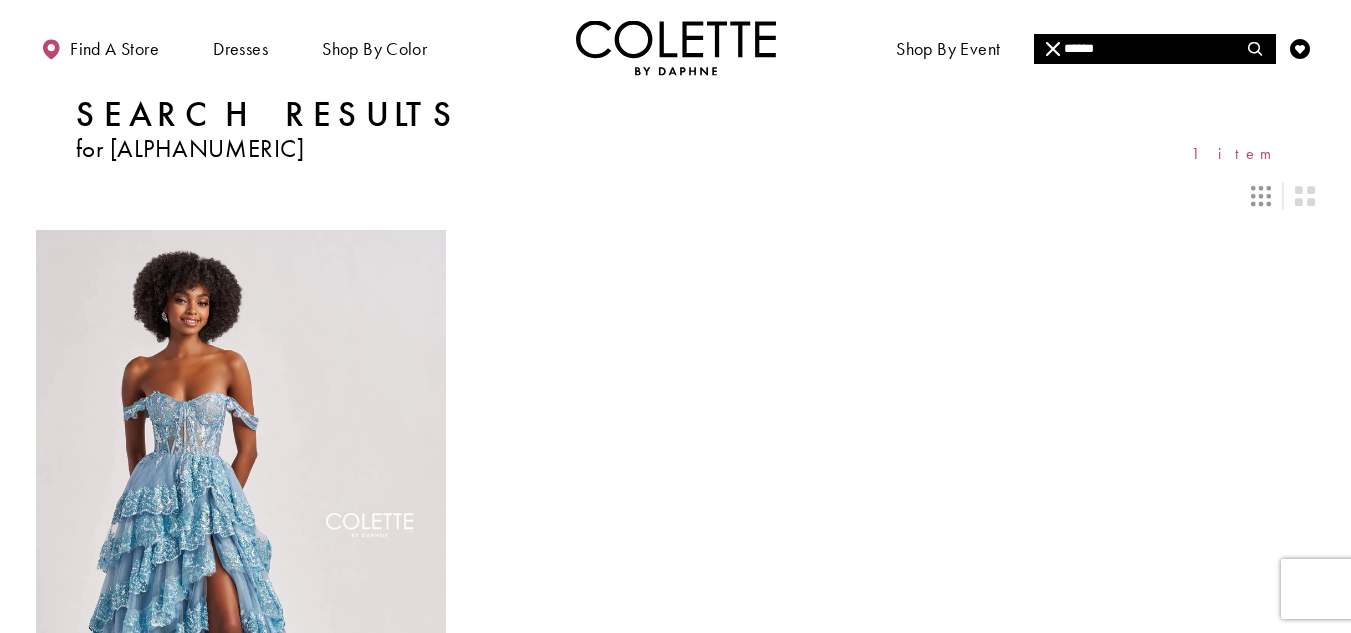 click at bounding box center [241, 528] 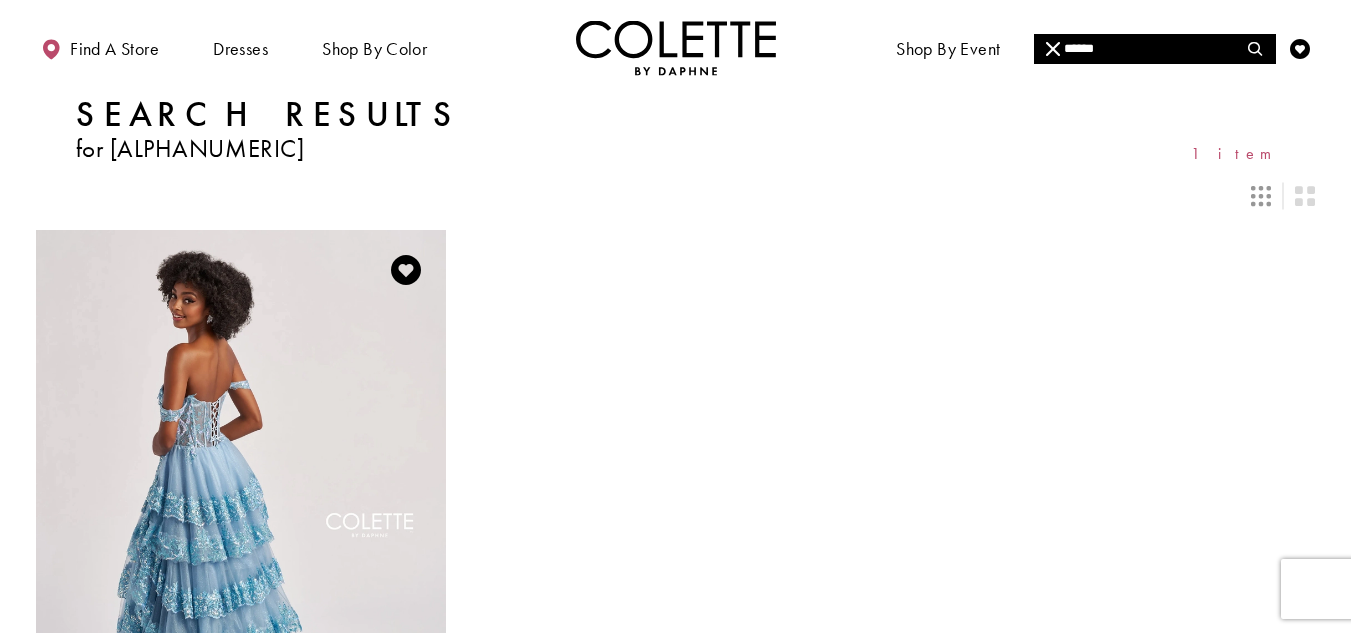 scroll, scrollTop: 0, scrollLeft: 0, axis: both 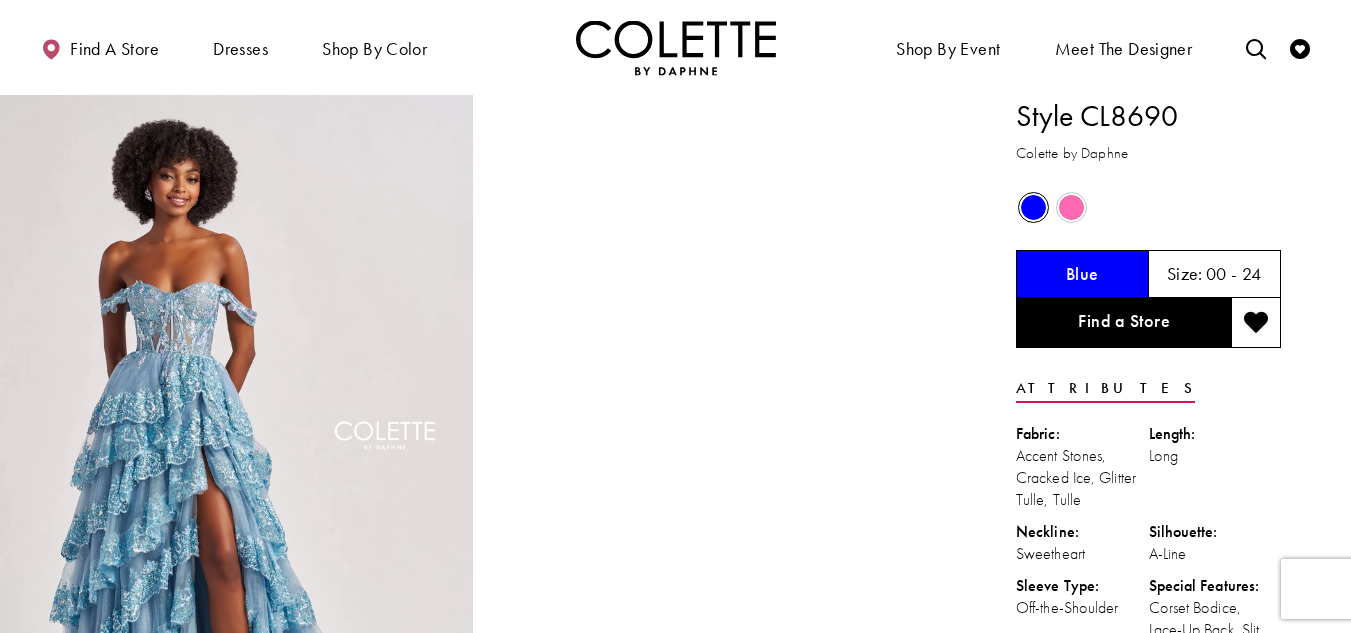 click at bounding box center (1033, 207) 